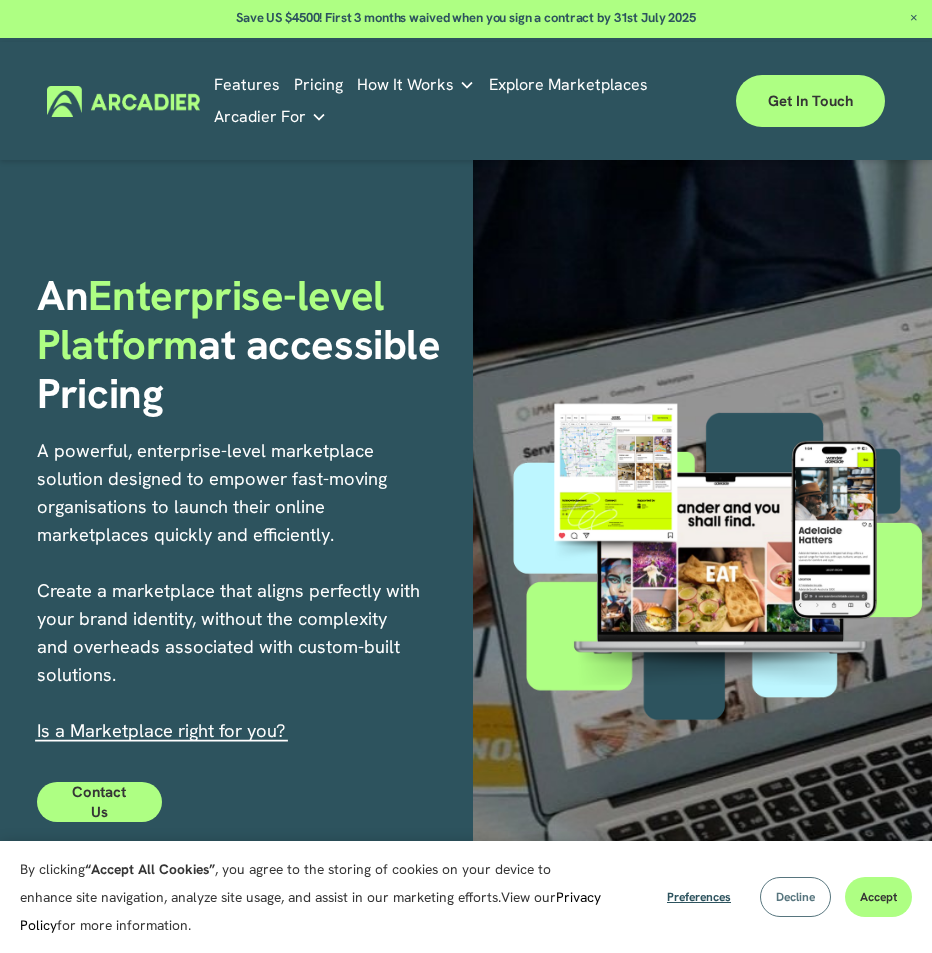 scroll, scrollTop: 0, scrollLeft: 0, axis: both 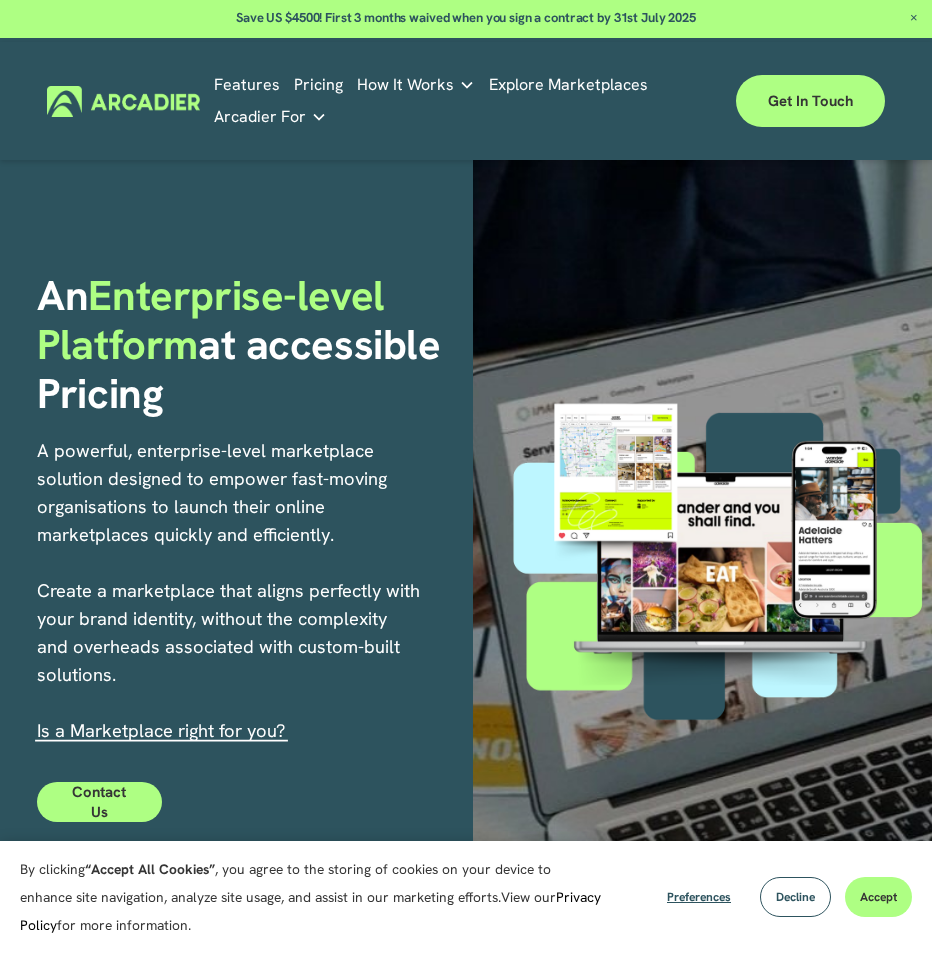 click on "Accept" at bounding box center [878, 897] 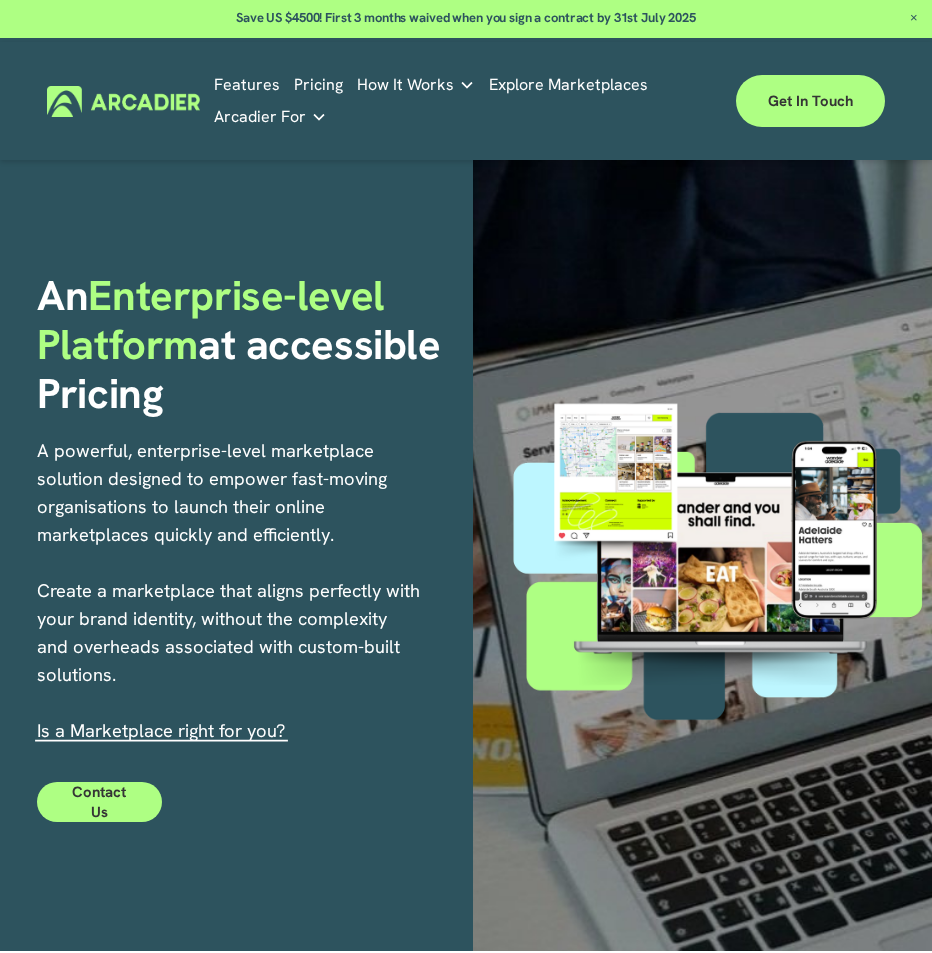 scroll, scrollTop: 693, scrollLeft: 0, axis: vertical 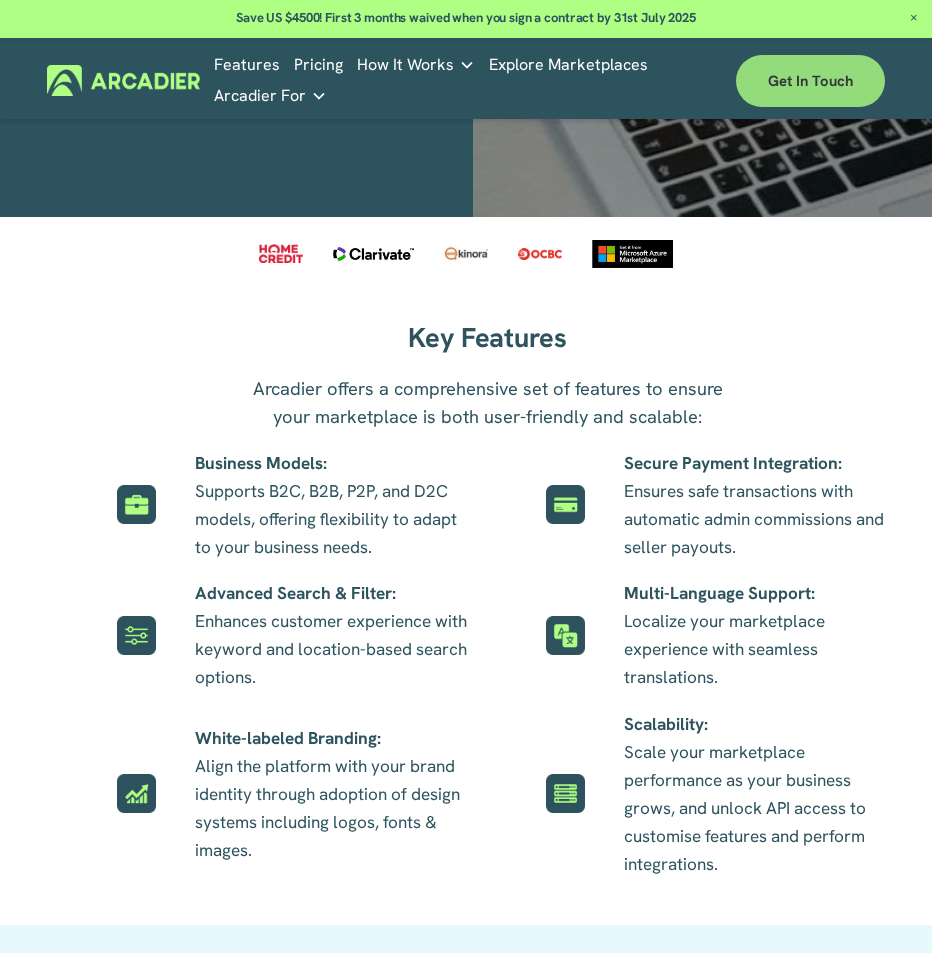 click on "Get in touch" at bounding box center (810, 81) 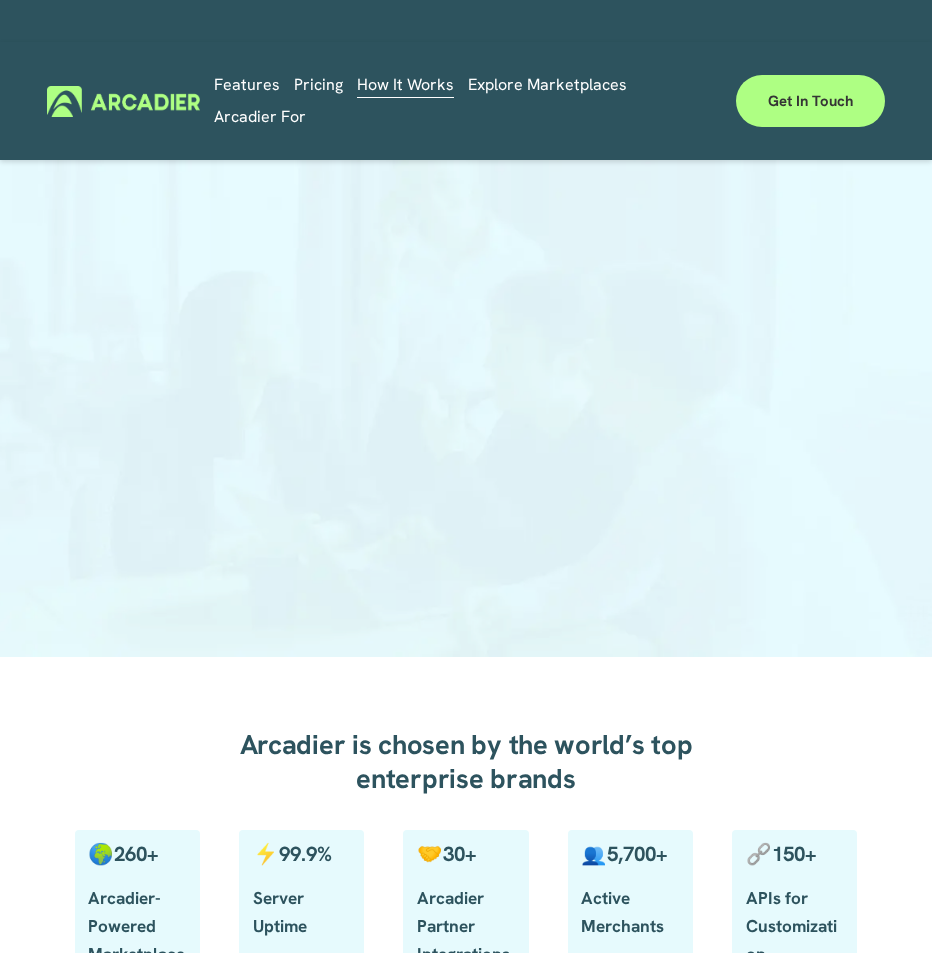 scroll, scrollTop: 0, scrollLeft: 0, axis: both 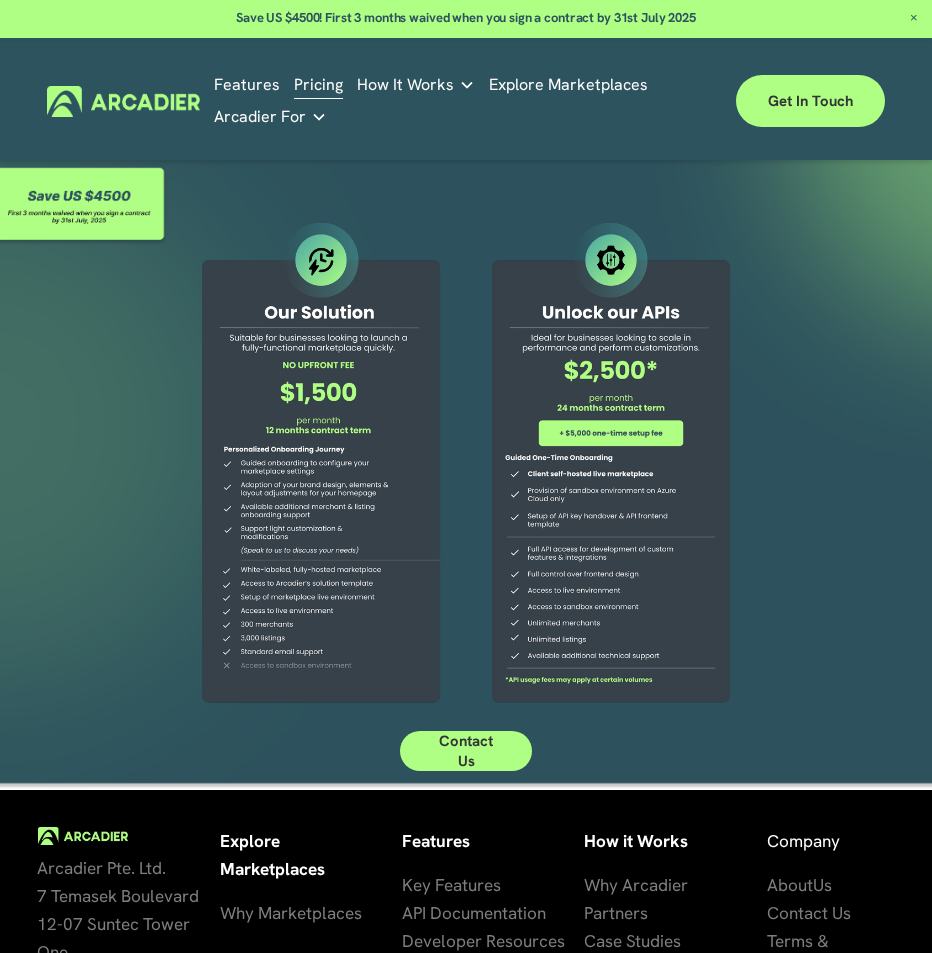 click on "How It Works" at bounding box center (416, 85) 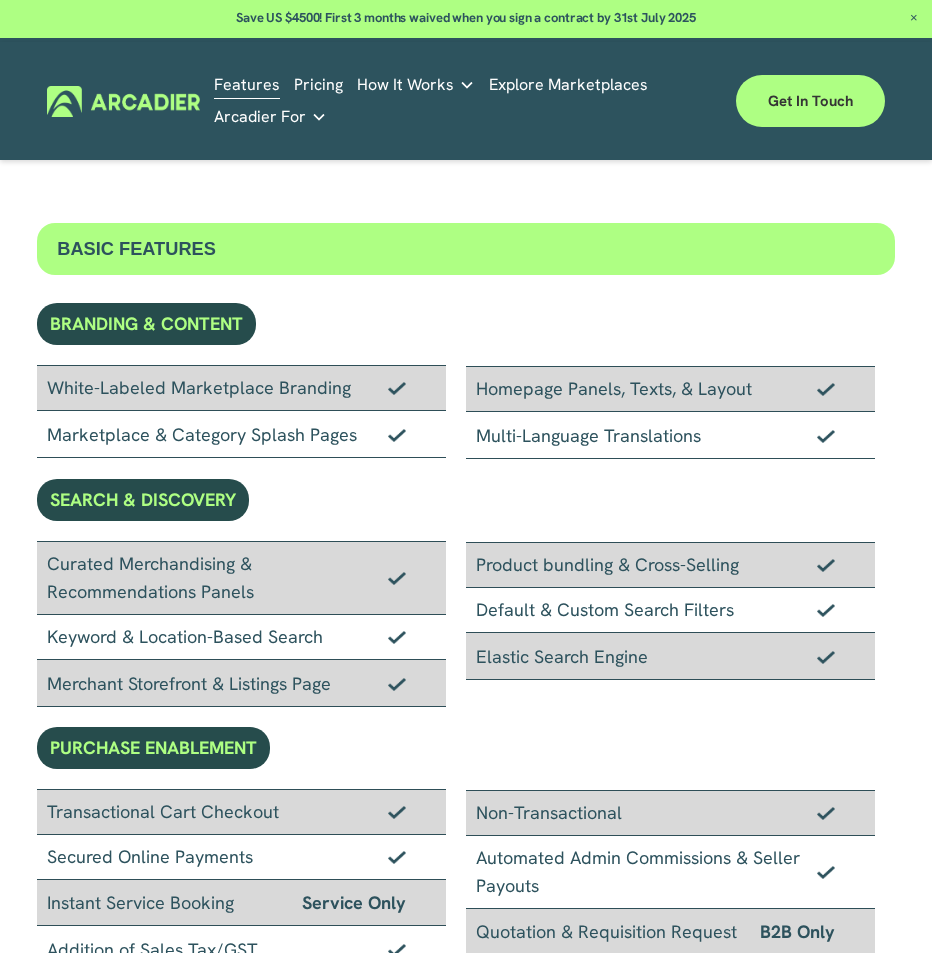 scroll, scrollTop: 0, scrollLeft: 0, axis: both 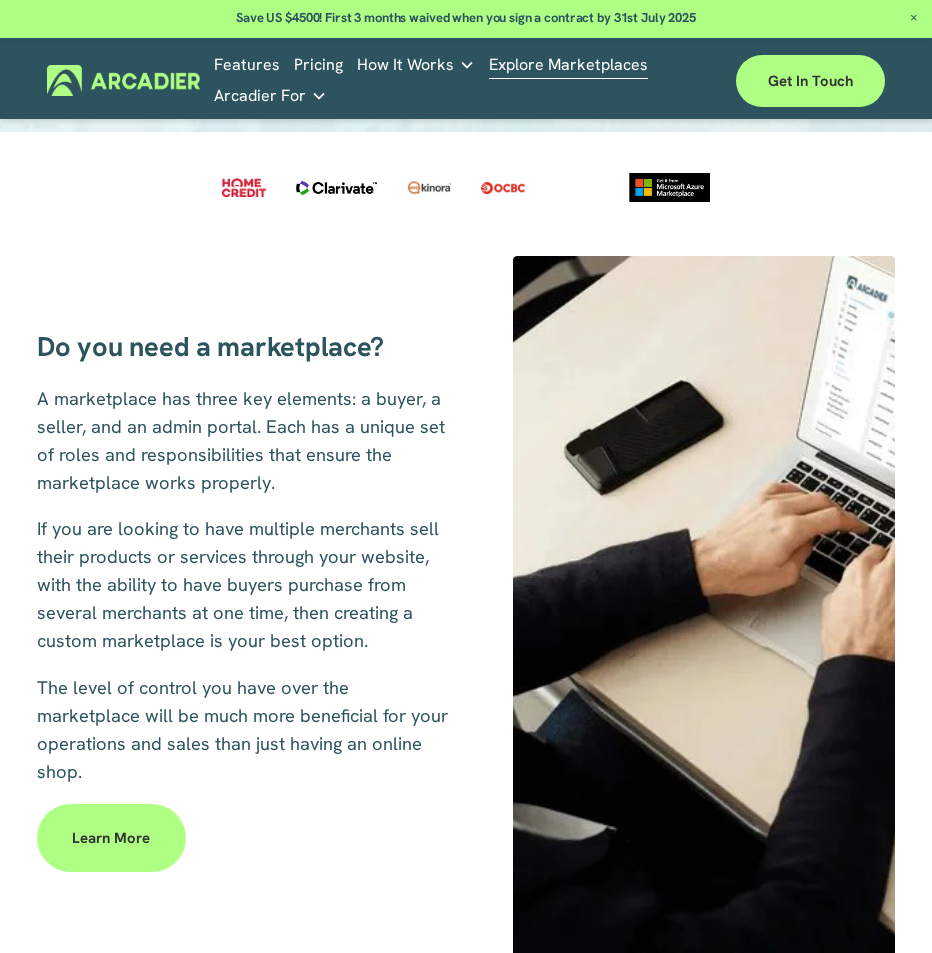 click on "Learn more" at bounding box center (111, 838) 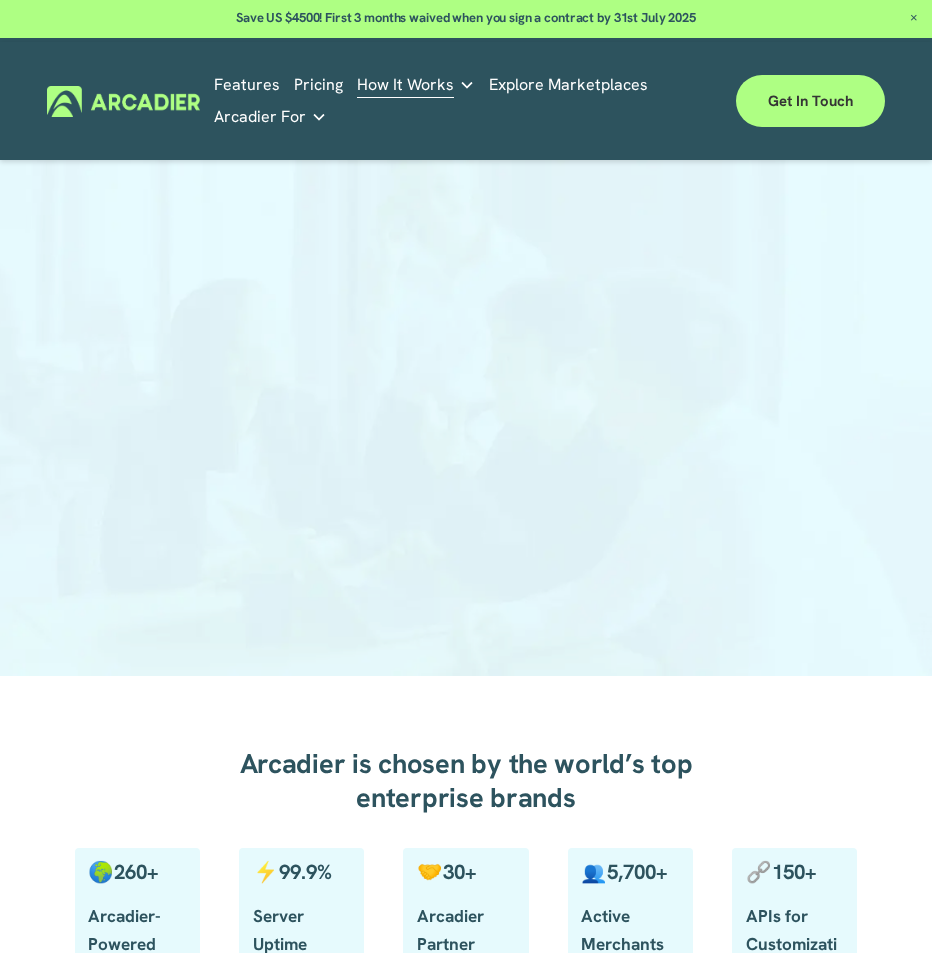 scroll, scrollTop: 0, scrollLeft: 0, axis: both 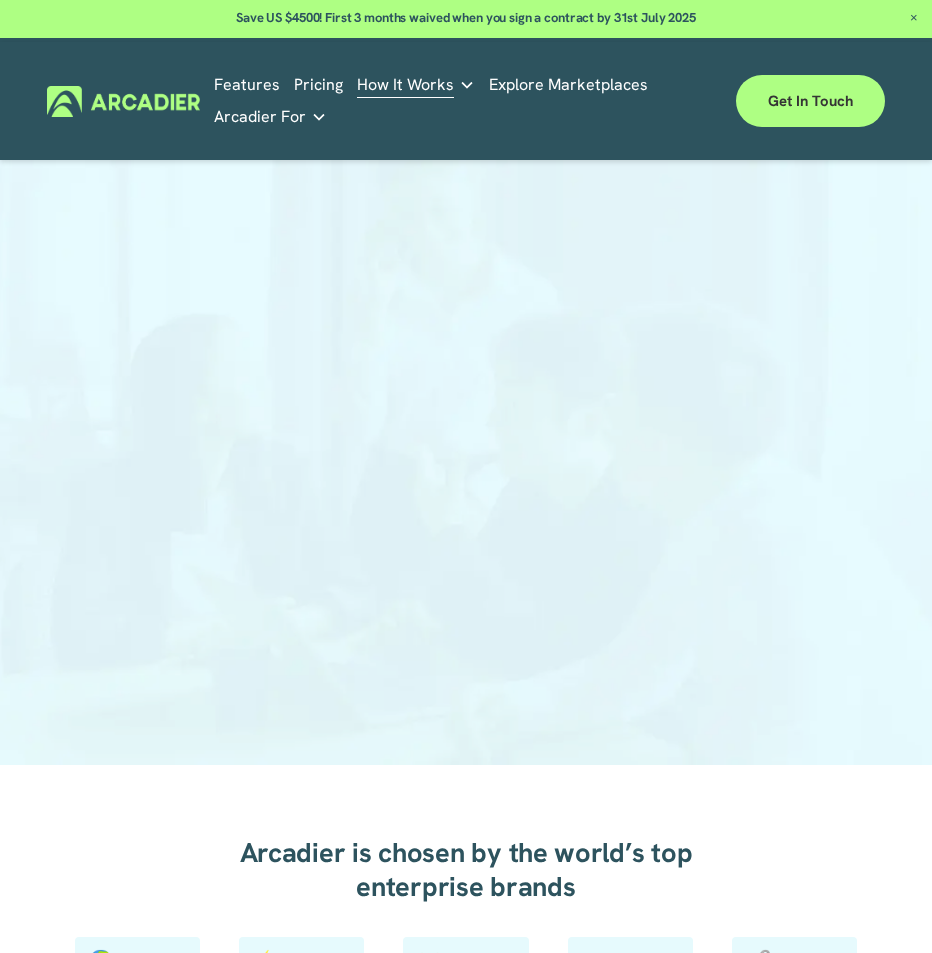 click on "Pricing" at bounding box center [318, 85] 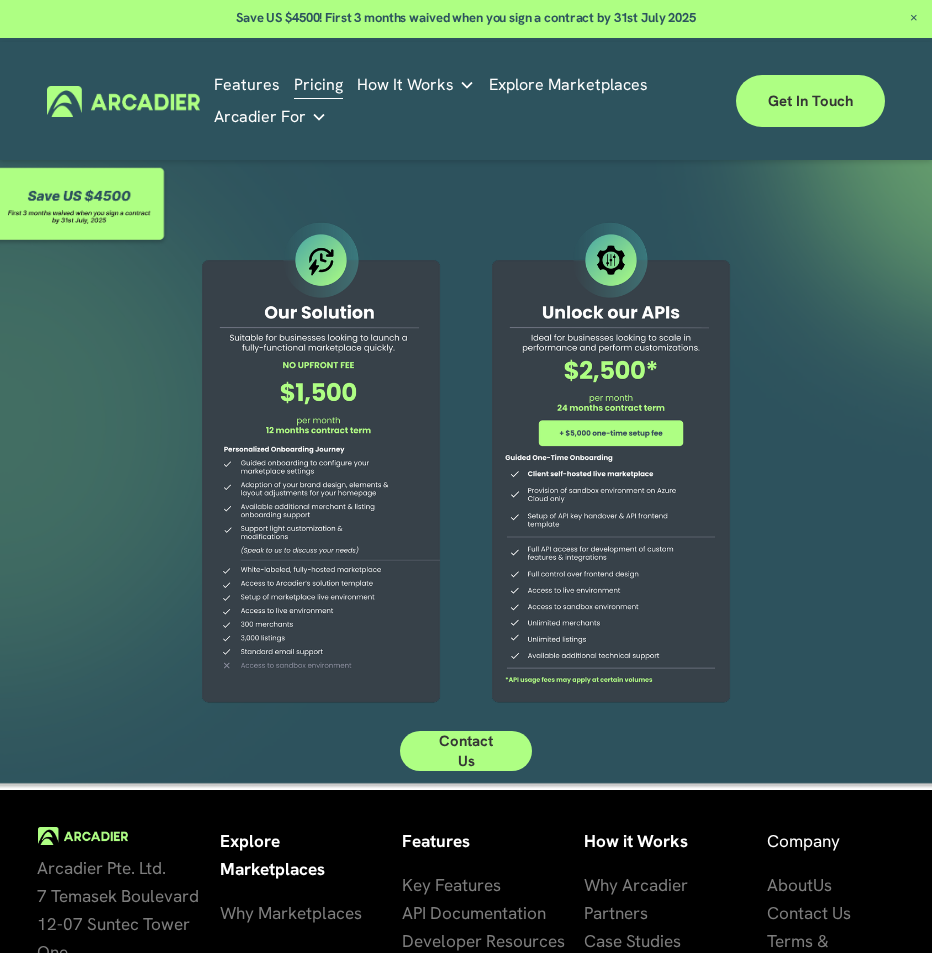 scroll, scrollTop: 0, scrollLeft: 0, axis: both 